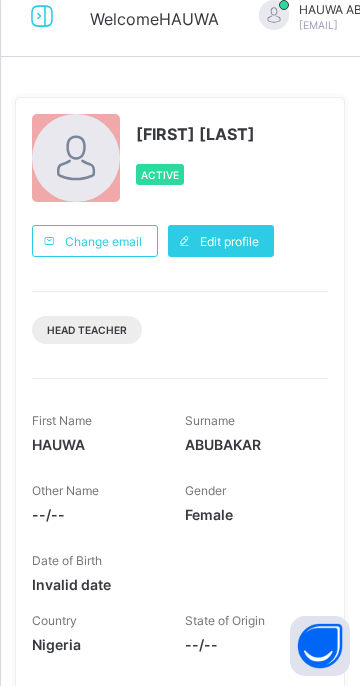 scroll, scrollTop: 0, scrollLeft: 0, axis: both 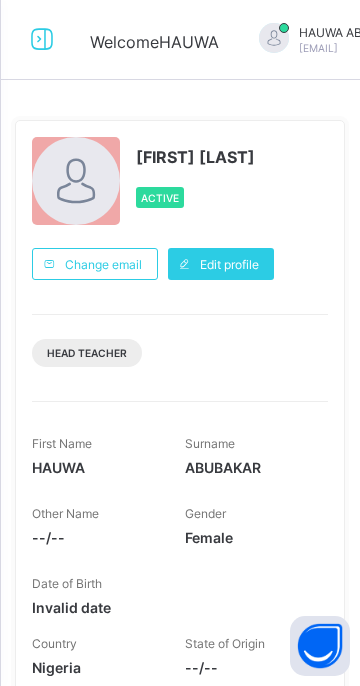 click at bounding box center [42, 39] 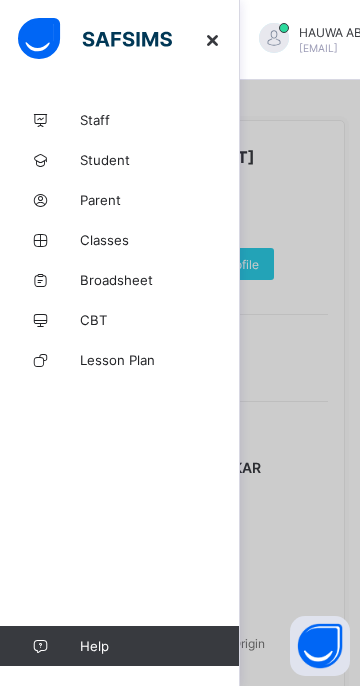 click on "Broadsheet" at bounding box center (160, 280) 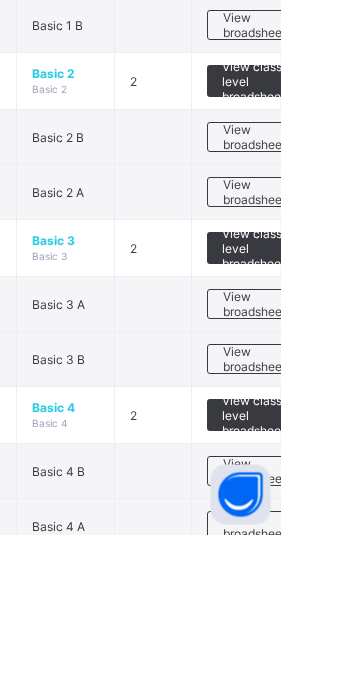 scroll, scrollTop: 770, scrollLeft: 0, axis: vertical 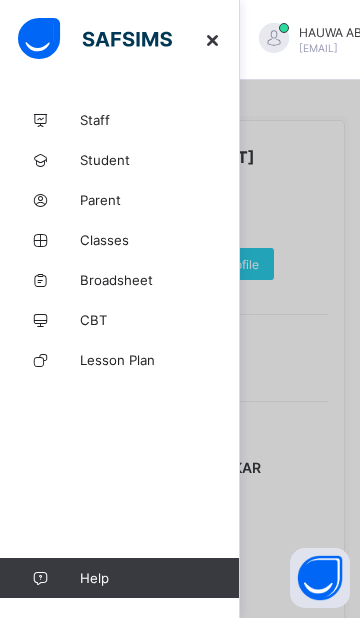 click on "Classes" at bounding box center [160, 240] 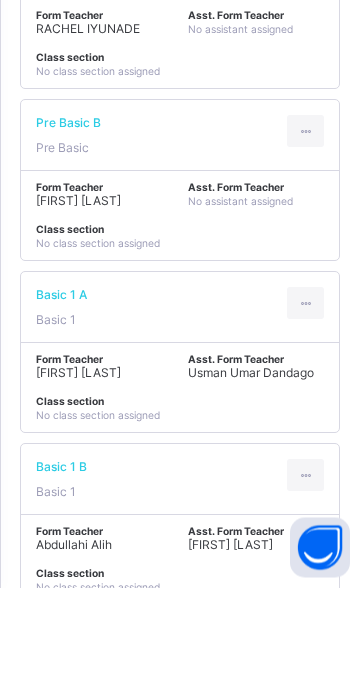 scroll, scrollTop: 1064, scrollLeft: 0, axis: vertical 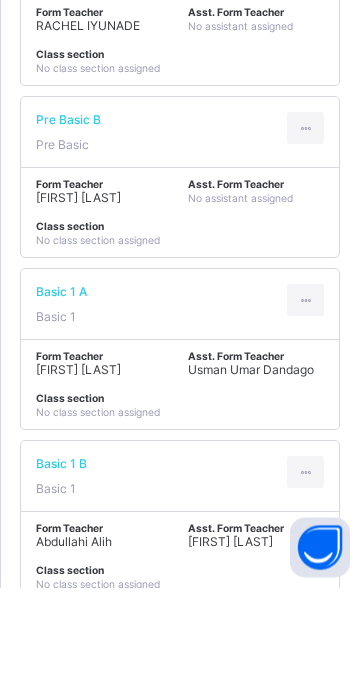 click on "Basic  1   A" at bounding box center (61, 390) 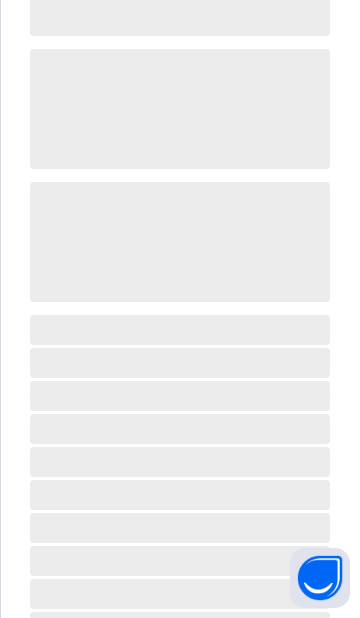 scroll, scrollTop: 339, scrollLeft: 0, axis: vertical 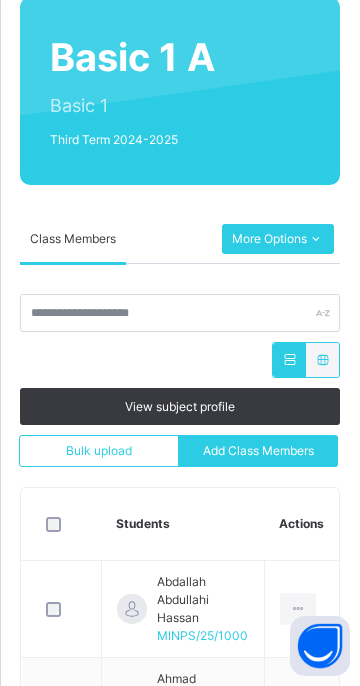 click on "More Options" at bounding box center [278, 239] 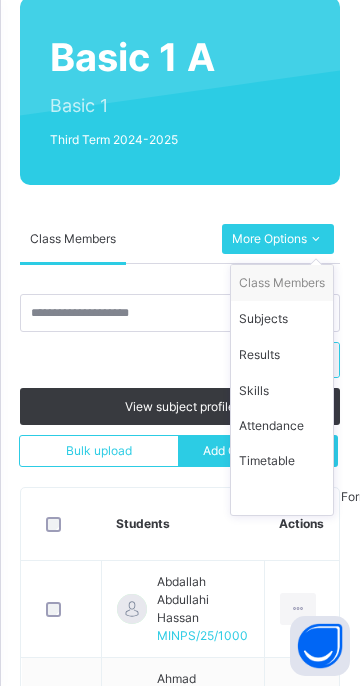 click on "Results" at bounding box center (282, 355) 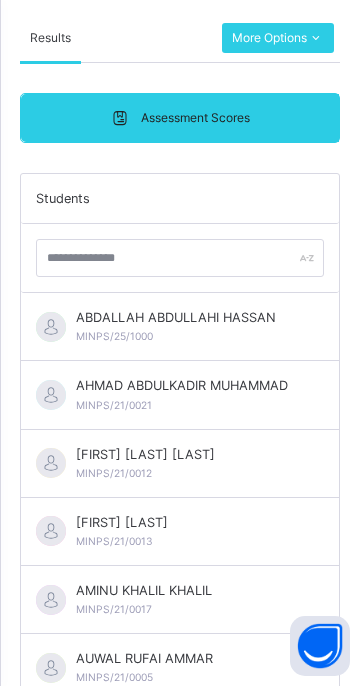 scroll, scrollTop: 378, scrollLeft: 0, axis: vertical 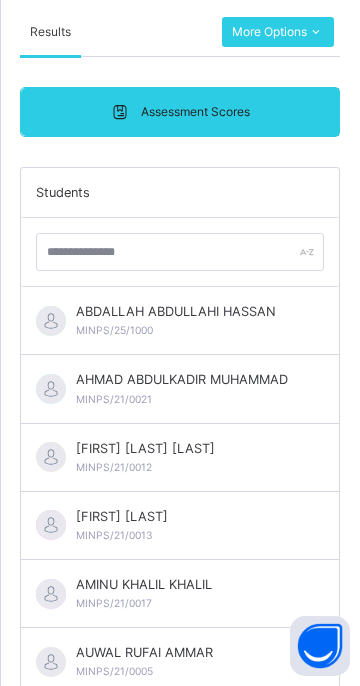 click on "[FIRST] [LAST] [LAST] MINPS/25/1000" at bounding box center (176, 320) 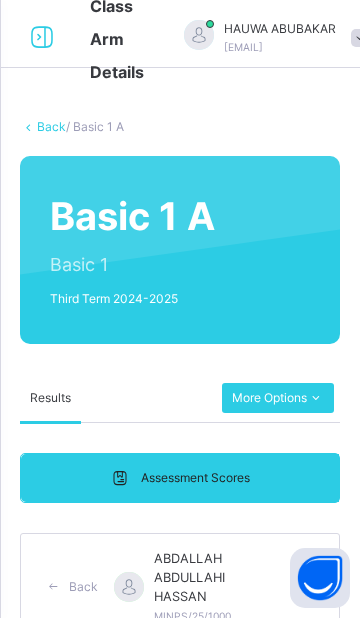 scroll, scrollTop: 0, scrollLeft: 0, axis: both 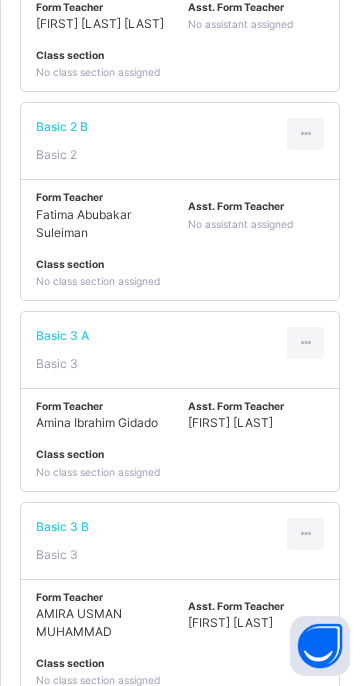 click on "Basic 3   A" at bounding box center [62, 336] 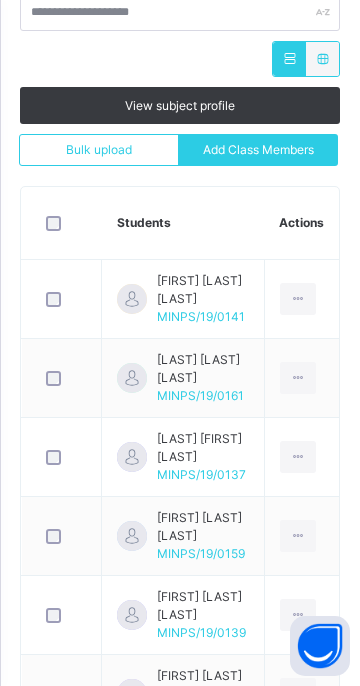 scroll, scrollTop: 481, scrollLeft: 0, axis: vertical 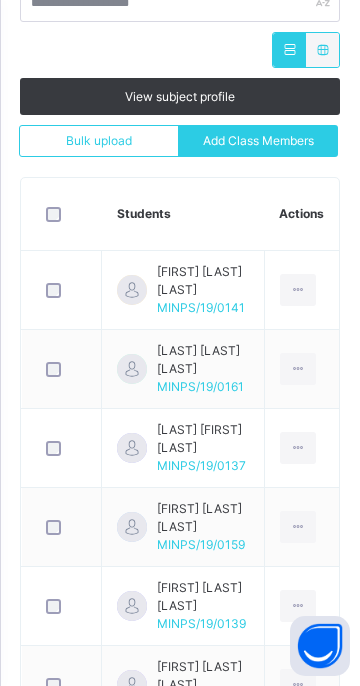 click on "A'isha Abbas Badakaya" at bounding box center (203, 281) 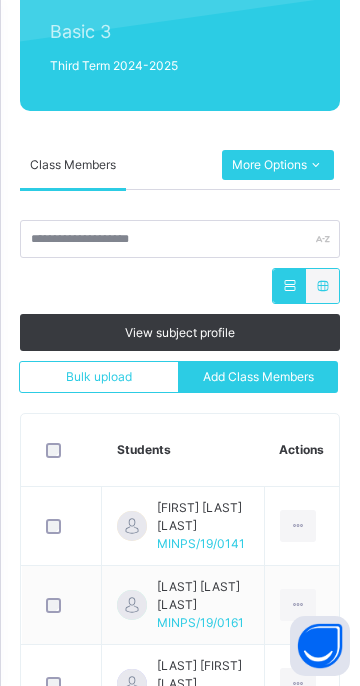 scroll, scrollTop: 244, scrollLeft: 0, axis: vertical 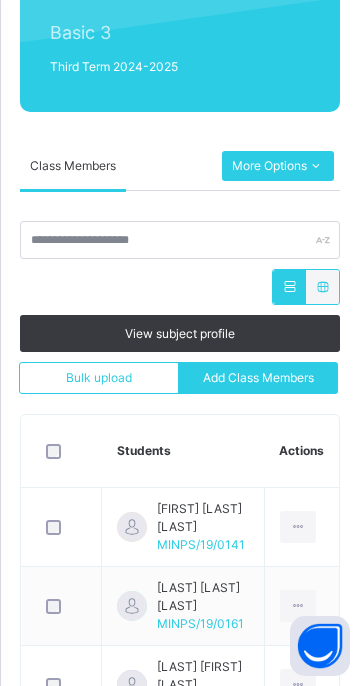 click on "More Options" at bounding box center (278, 166) 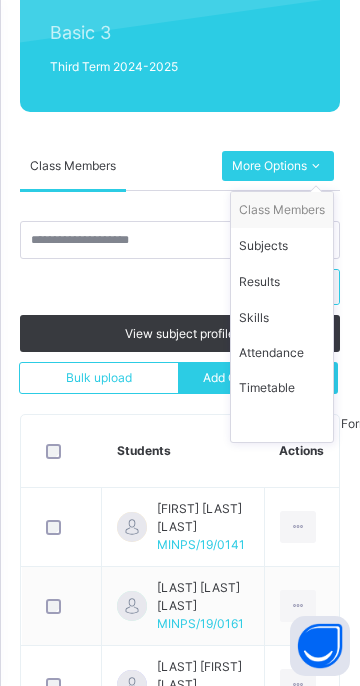 click on "Results" at bounding box center (282, 282) 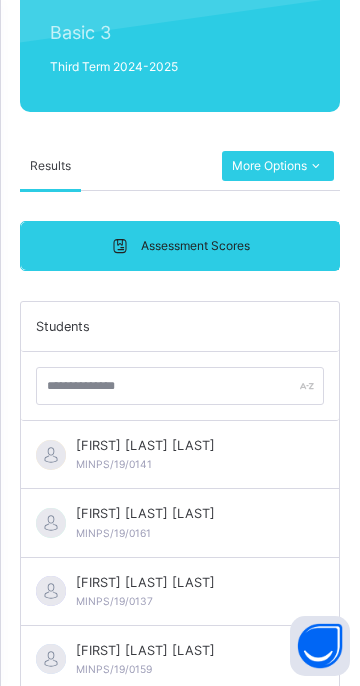 click on "A'ISHA ABBAS BADAKAYA  MINPS/19/0141" at bounding box center [180, 455] 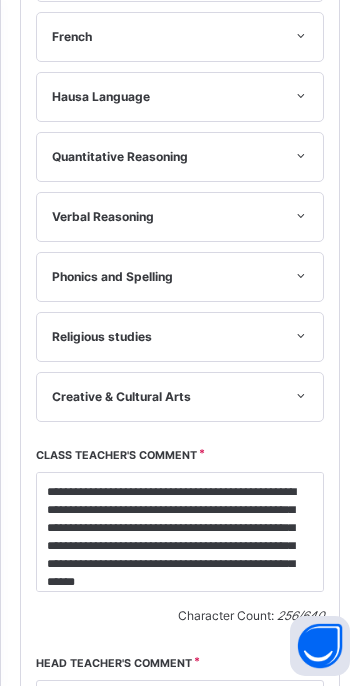 scroll, scrollTop: 1191, scrollLeft: 0, axis: vertical 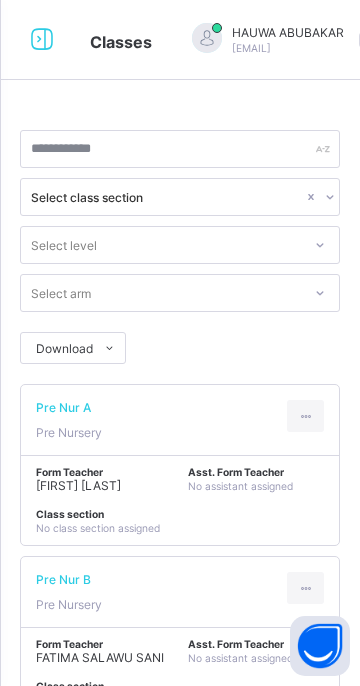 click on "Basic 3   B" at bounding box center [62, 2329] 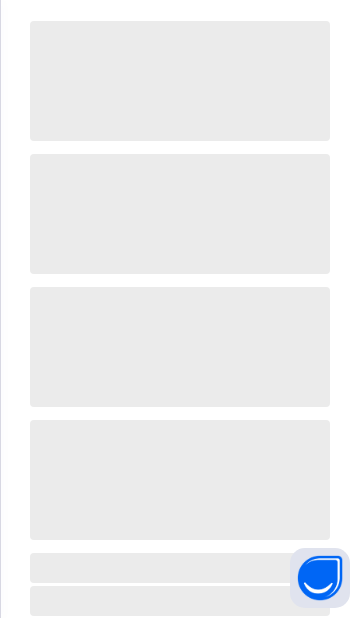 scroll, scrollTop: 0, scrollLeft: 0, axis: both 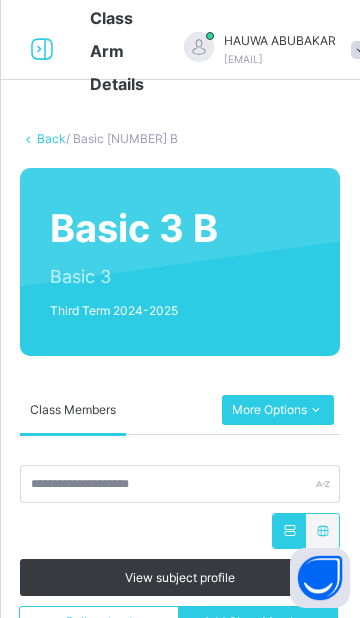 click on "More Options" at bounding box center (278, 410) 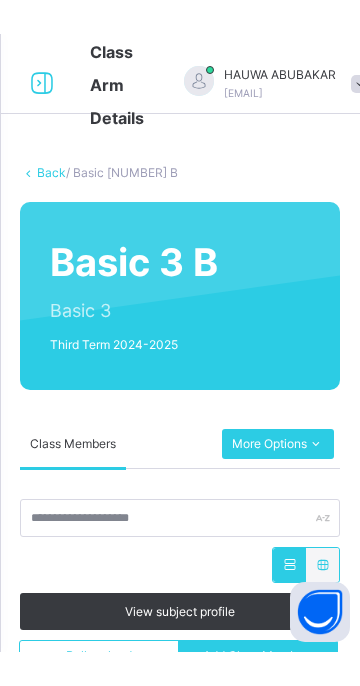 scroll, scrollTop: 31, scrollLeft: 0, axis: vertical 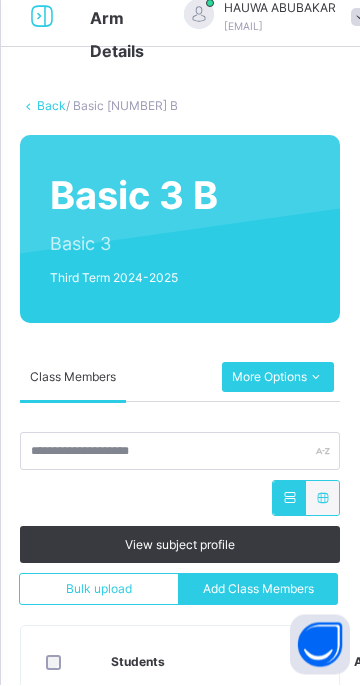 click at bounding box center [315, 379] 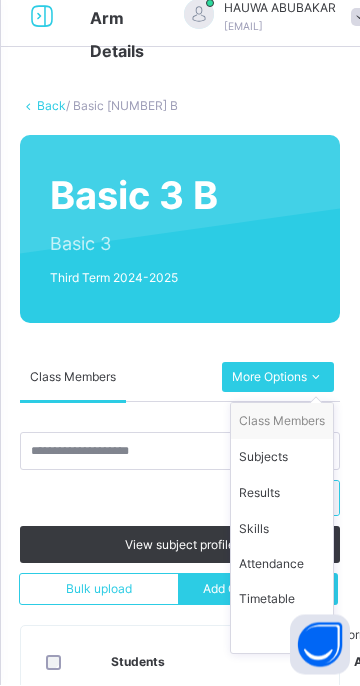 click on "Results" at bounding box center [282, 495] 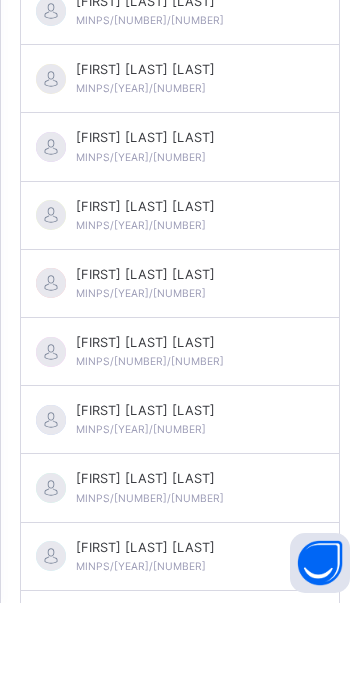 scroll, scrollTop: 2480, scrollLeft: 0, axis: vertical 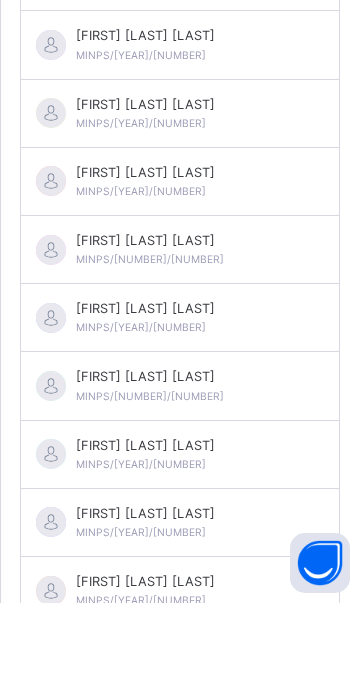 click on "ZAINAB INUWA AMINU  MINPS/19/0177" at bounding box center (145, 673) 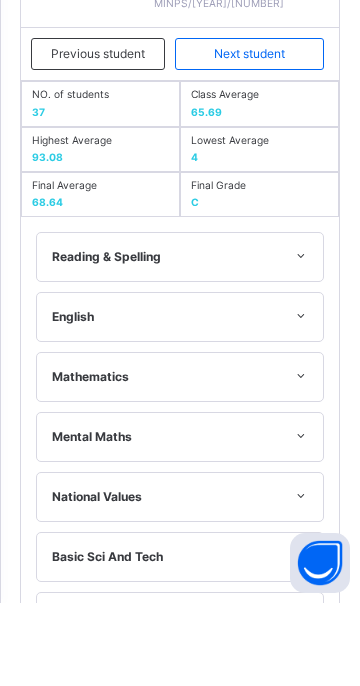 scroll, scrollTop: 1372, scrollLeft: 0, axis: vertical 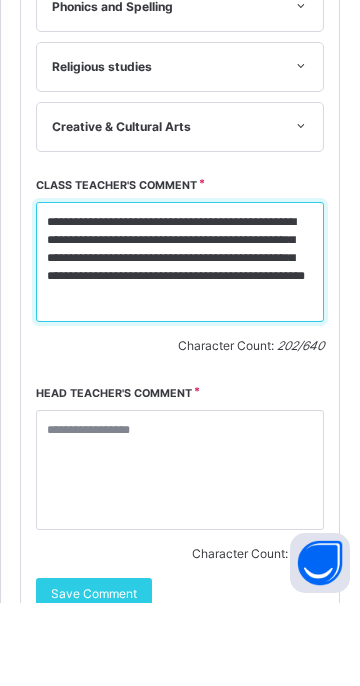 click on "**********" at bounding box center [180, 345] 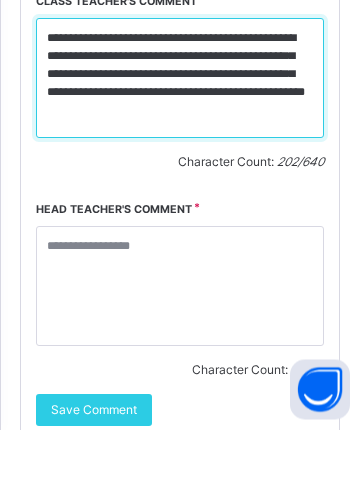 scroll, scrollTop: 1593, scrollLeft: 0, axis: vertical 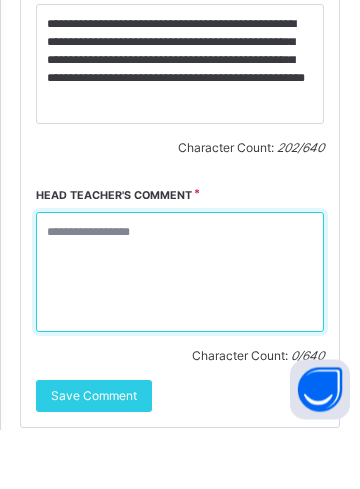 click at bounding box center [180, 332] 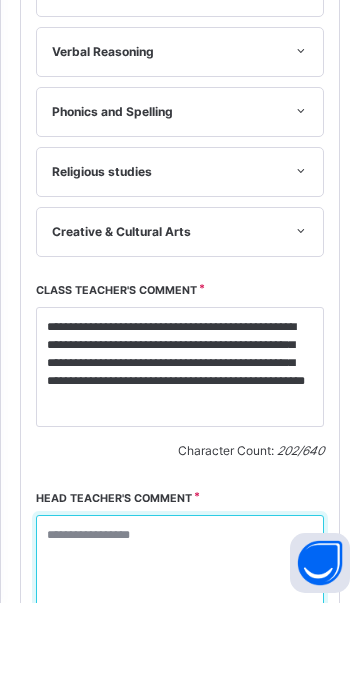 scroll, scrollTop: 1372, scrollLeft: 0, axis: vertical 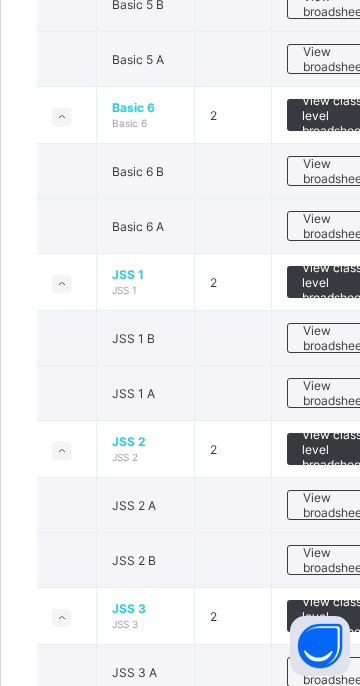 click on "View broadsheet" at bounding box center [334, 393] 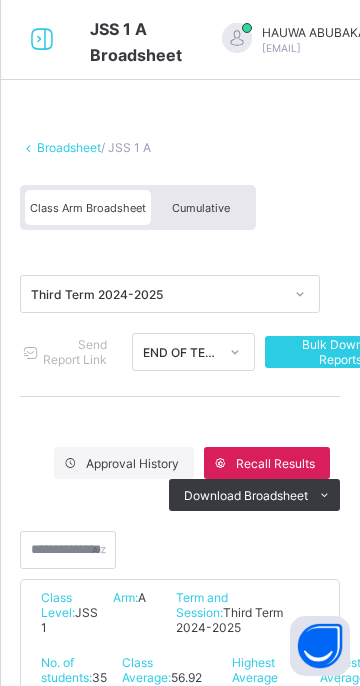 scroll, scrollTop: 269, scrollLeft: 0, axis: vertical 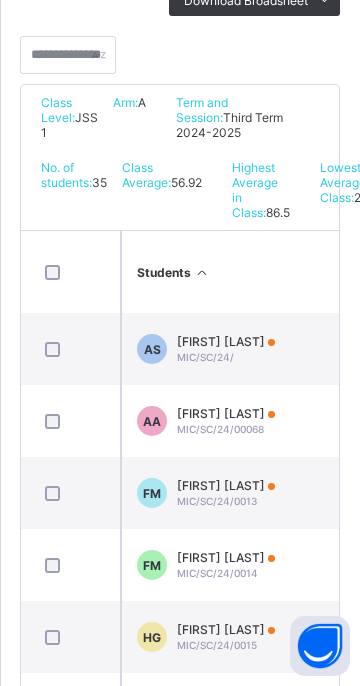 click on "Fatima Bello Muhammad   MIC/SC/24/0013" at bounding box center (226, 493) 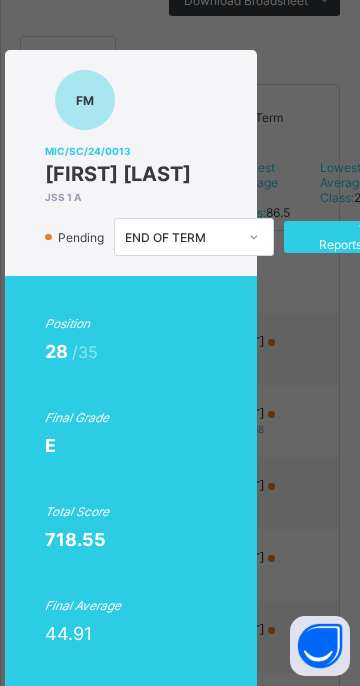 scroll, scrollTop: 0, scrollLeft: 133, axis: horizontal 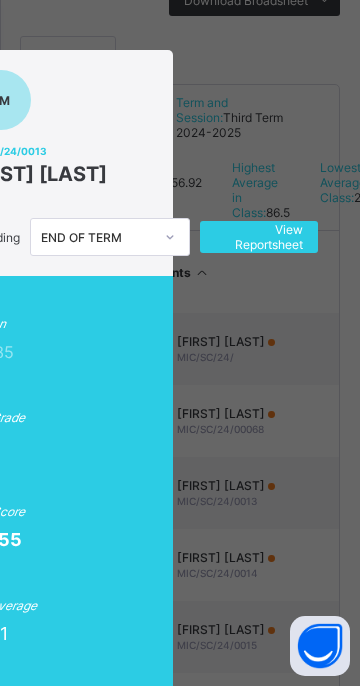 click on "View Reportsheet" at bounding box center (259, 237) 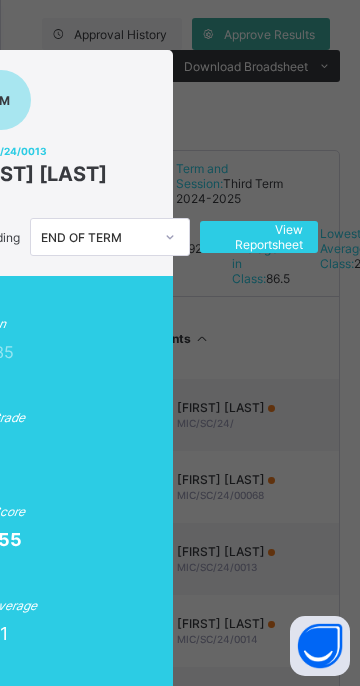 scroll, scrollTop: 0, scrollLeft: 0, axis: both 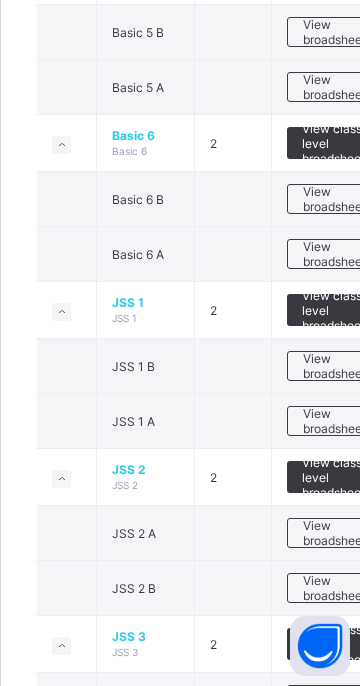 click on "View broadsheet" at bounding box center (334, 366) 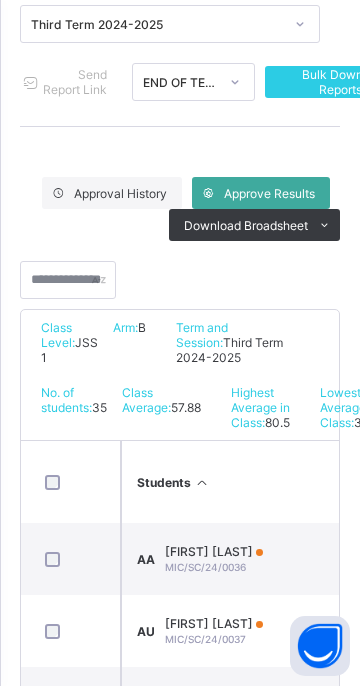 scroll, scrollTop: 300, scrollLeft: 0, axis: vertical 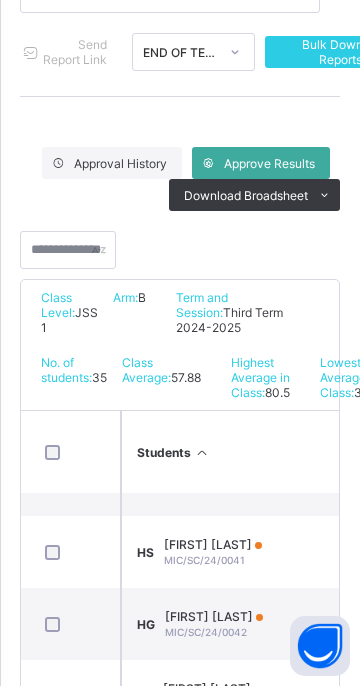 click on "MIC/SC/24/0041" at bounding box center [204, 560] 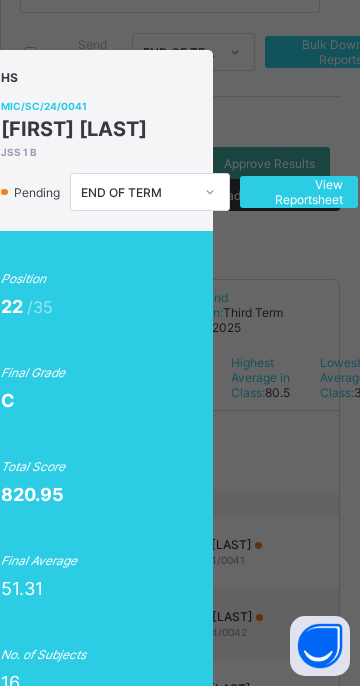 scroll, scrollTop: 0, scrollLeft: 120, axis: horizontal 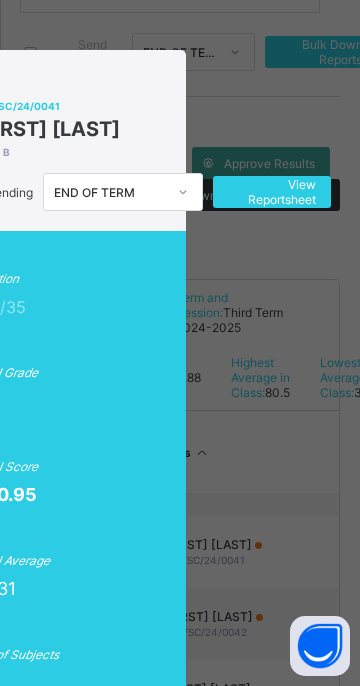 click on "View Reportsheet" at bounding box center [272, 192] 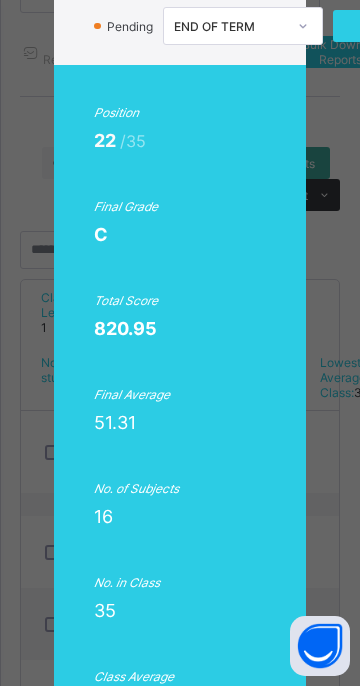 scroll, scrollTop: 168, scrollLeft: 0, axis: vertical 